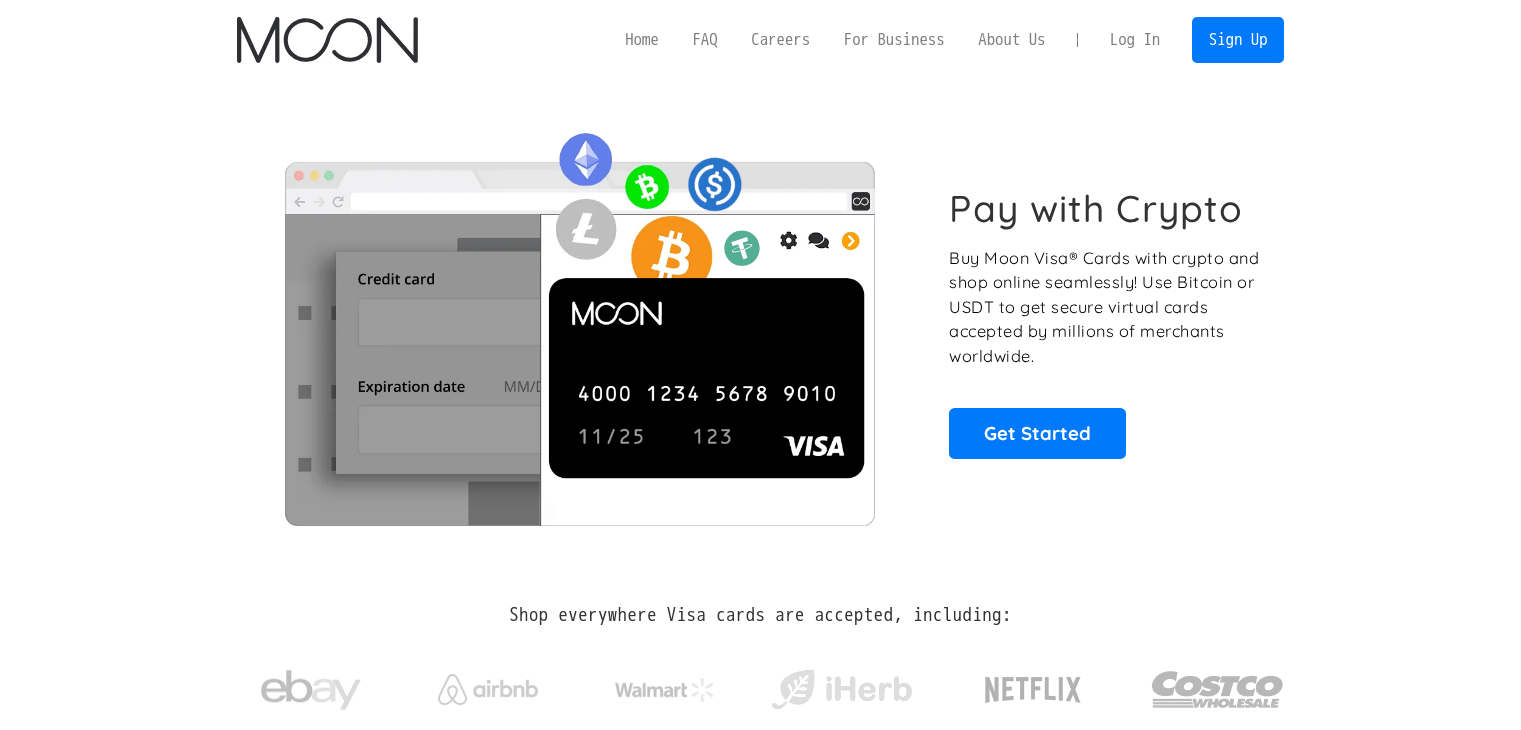 scroll, scrollTop: 0, scrollLeft: 0, axis: both 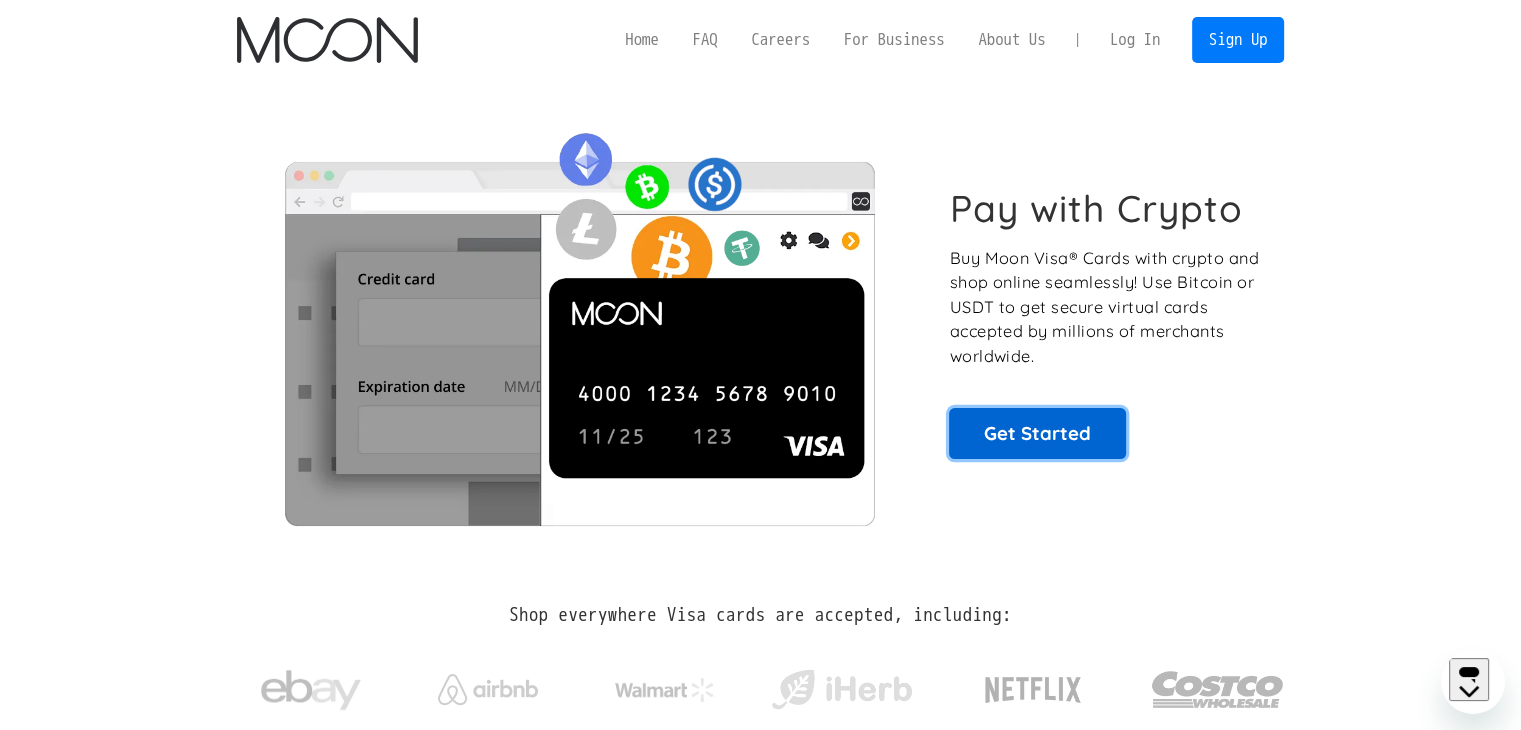 click on "Get Started" at bounding box center (1037, 433) 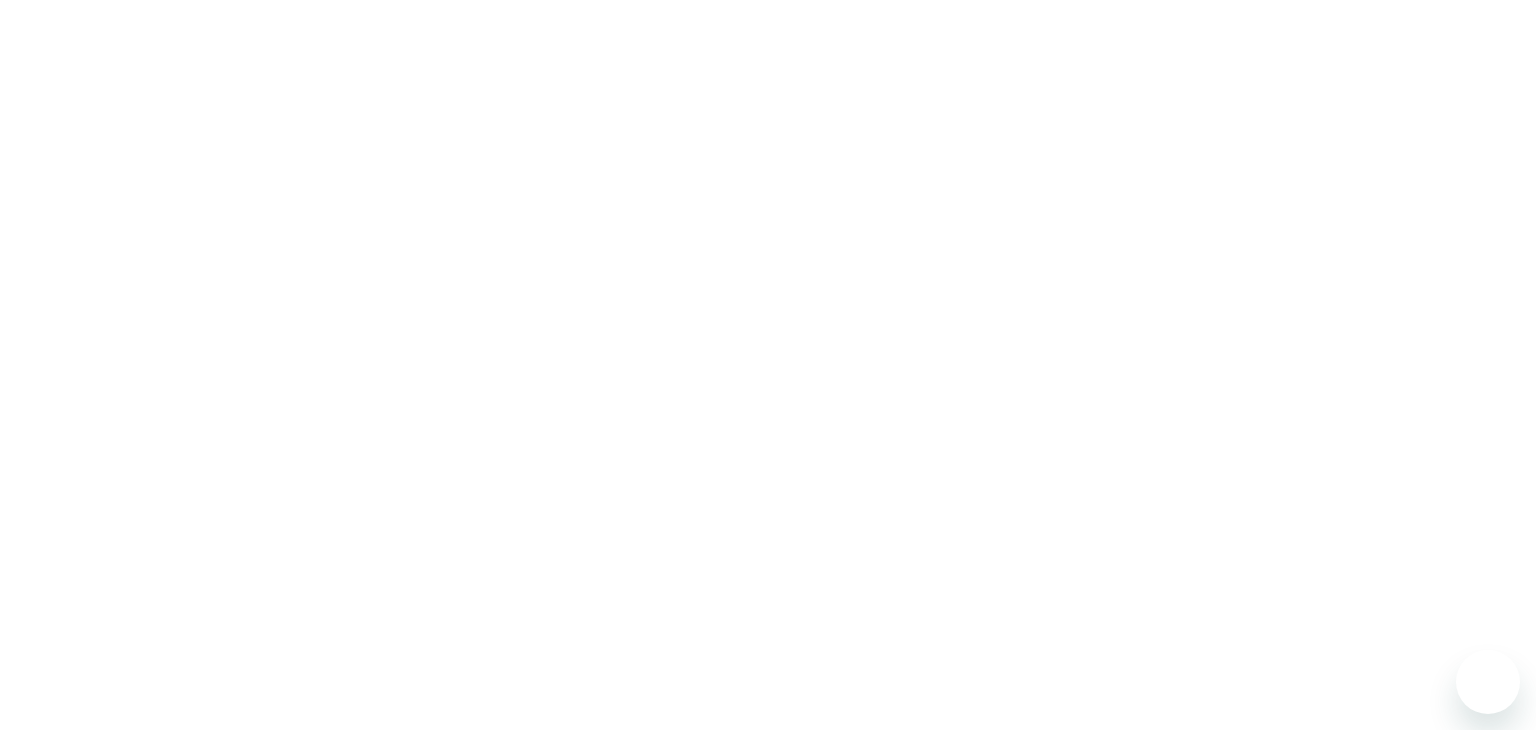 scroll, scrollTop: 0, scrollLeft: 0, axis: both 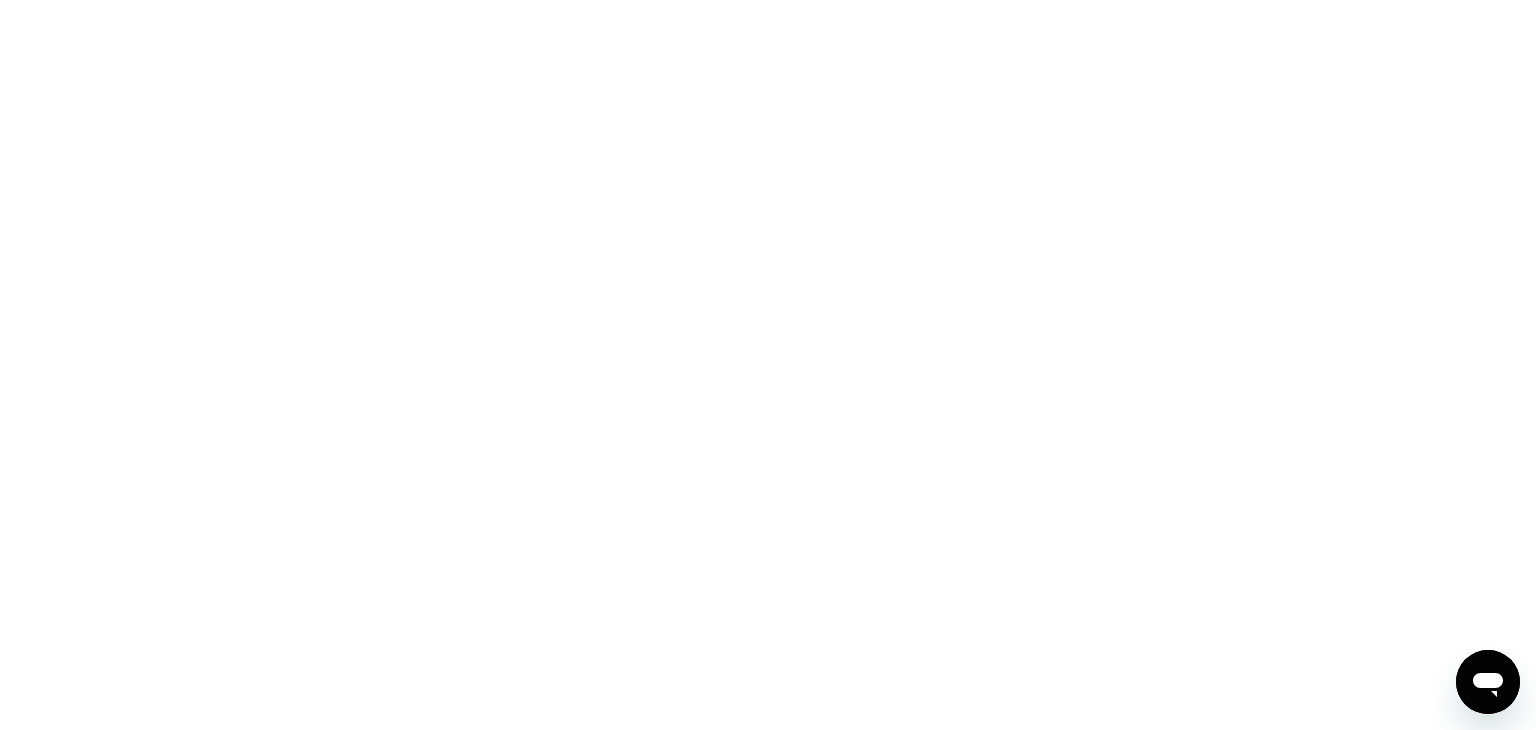 drag, startPoint x: 1489, startPoint y: 0, endPoint x: 1028, endPoint y: 252, distance: 525.3808 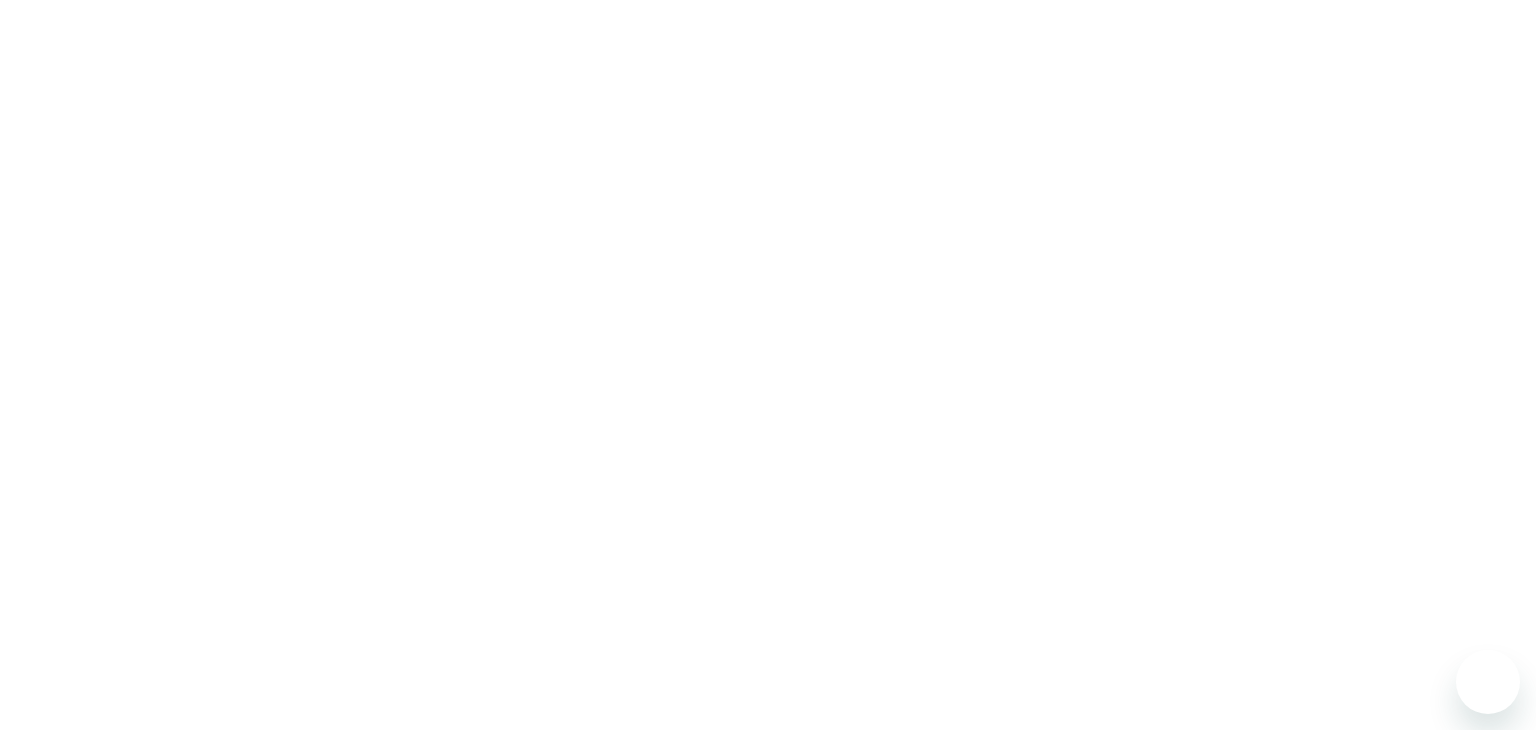 scroll, scrollTop: 0, scrollLeft: 0, axis: both 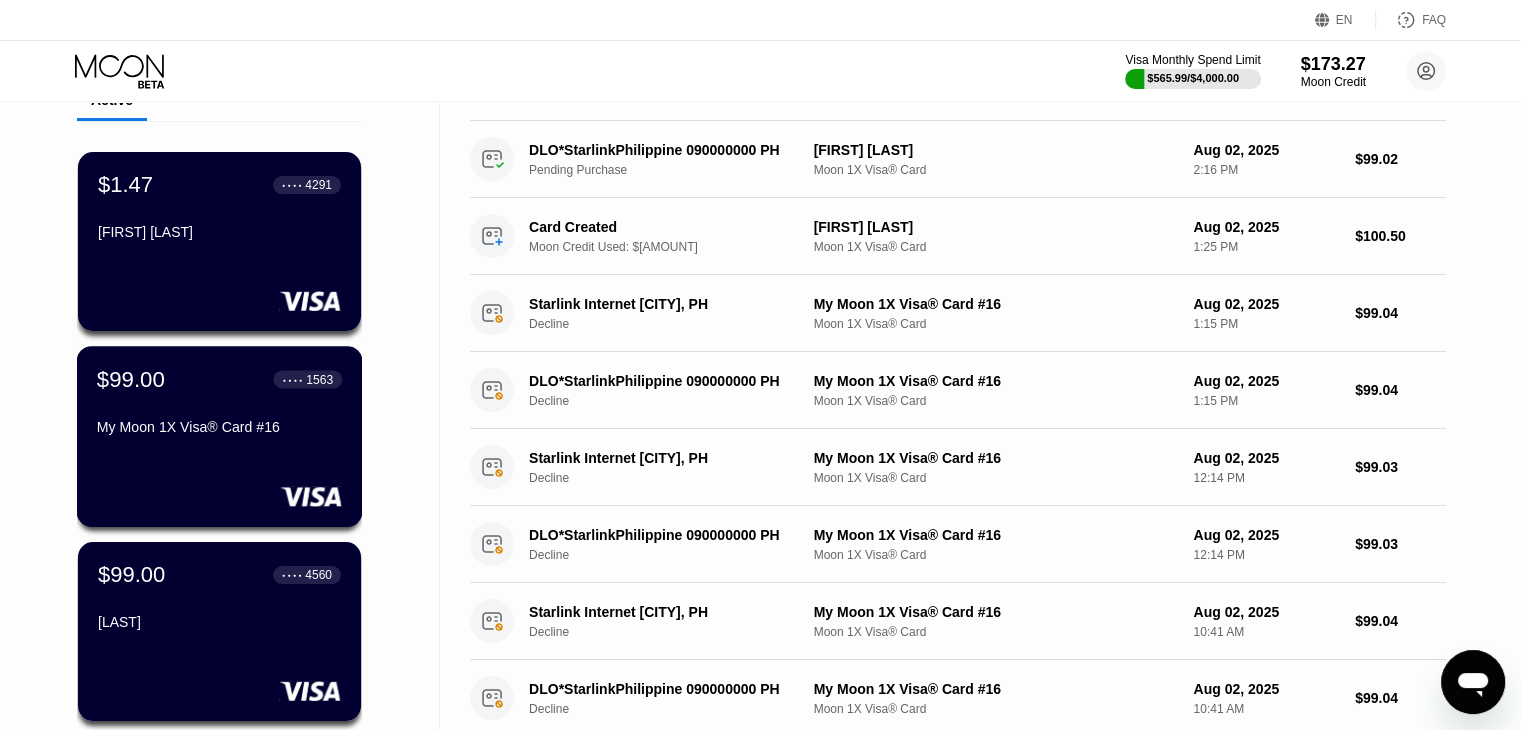 click on "My Moon 1X Visa® Card #16" at bounding box center (219, 427) 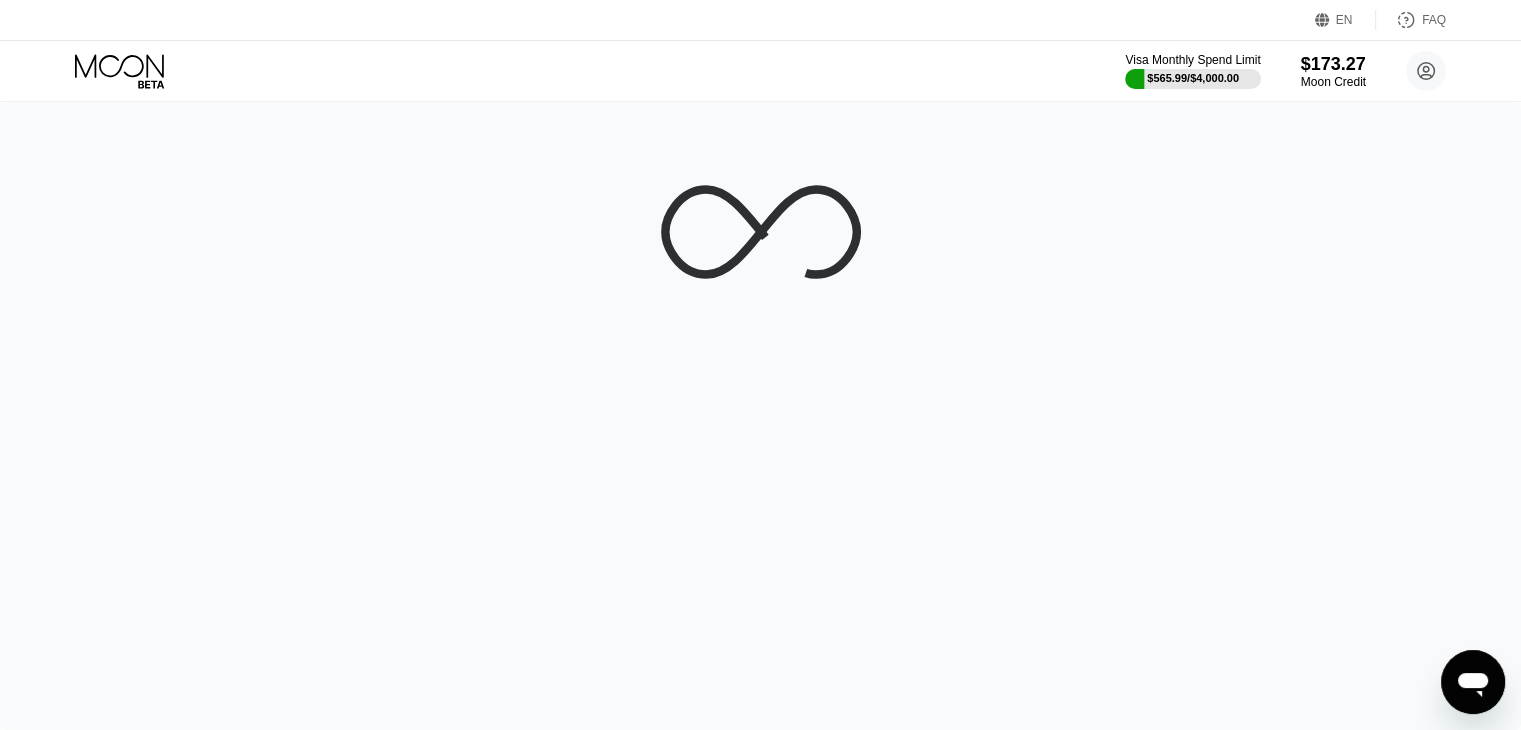 scroll, scrollTop: 0, scrollLeft: 0, axis: both 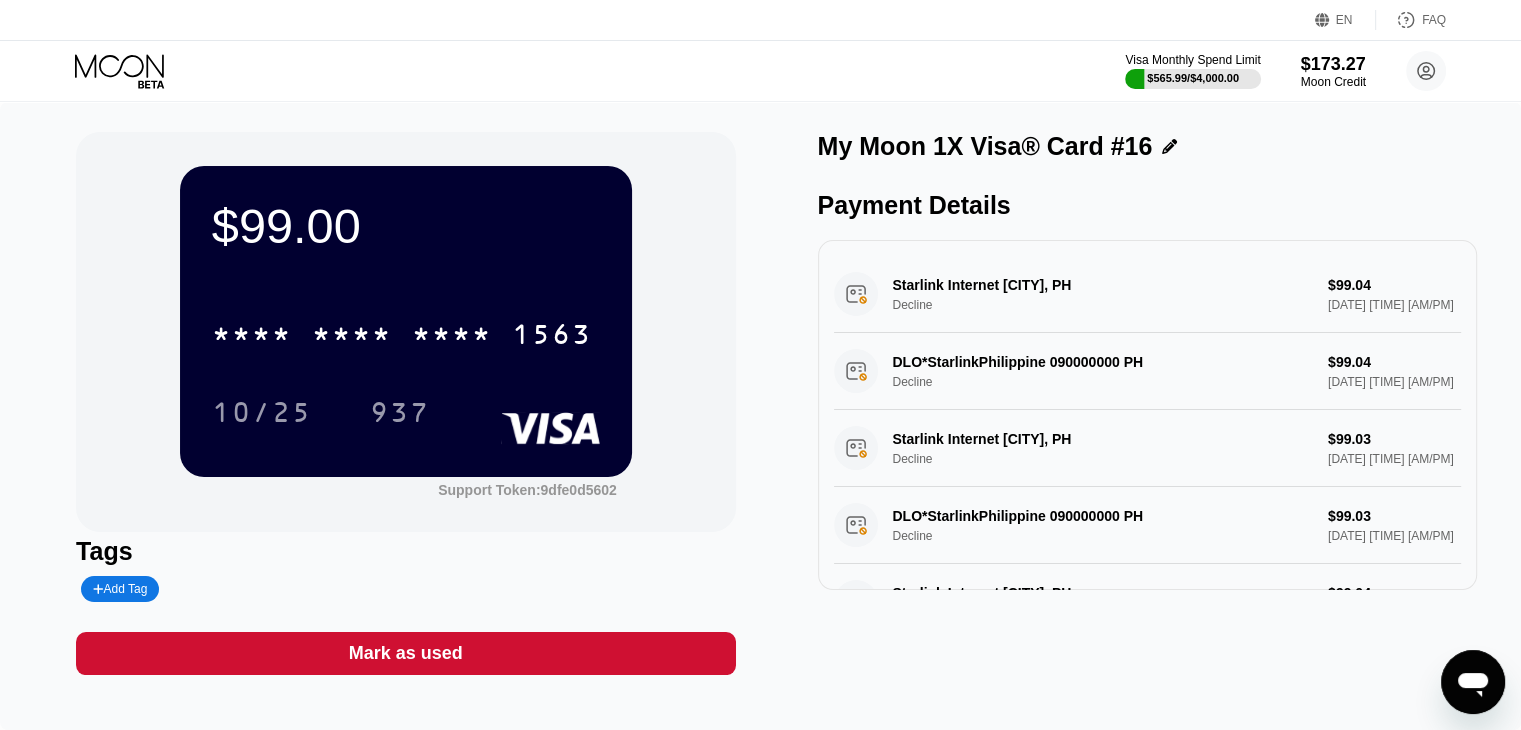 click 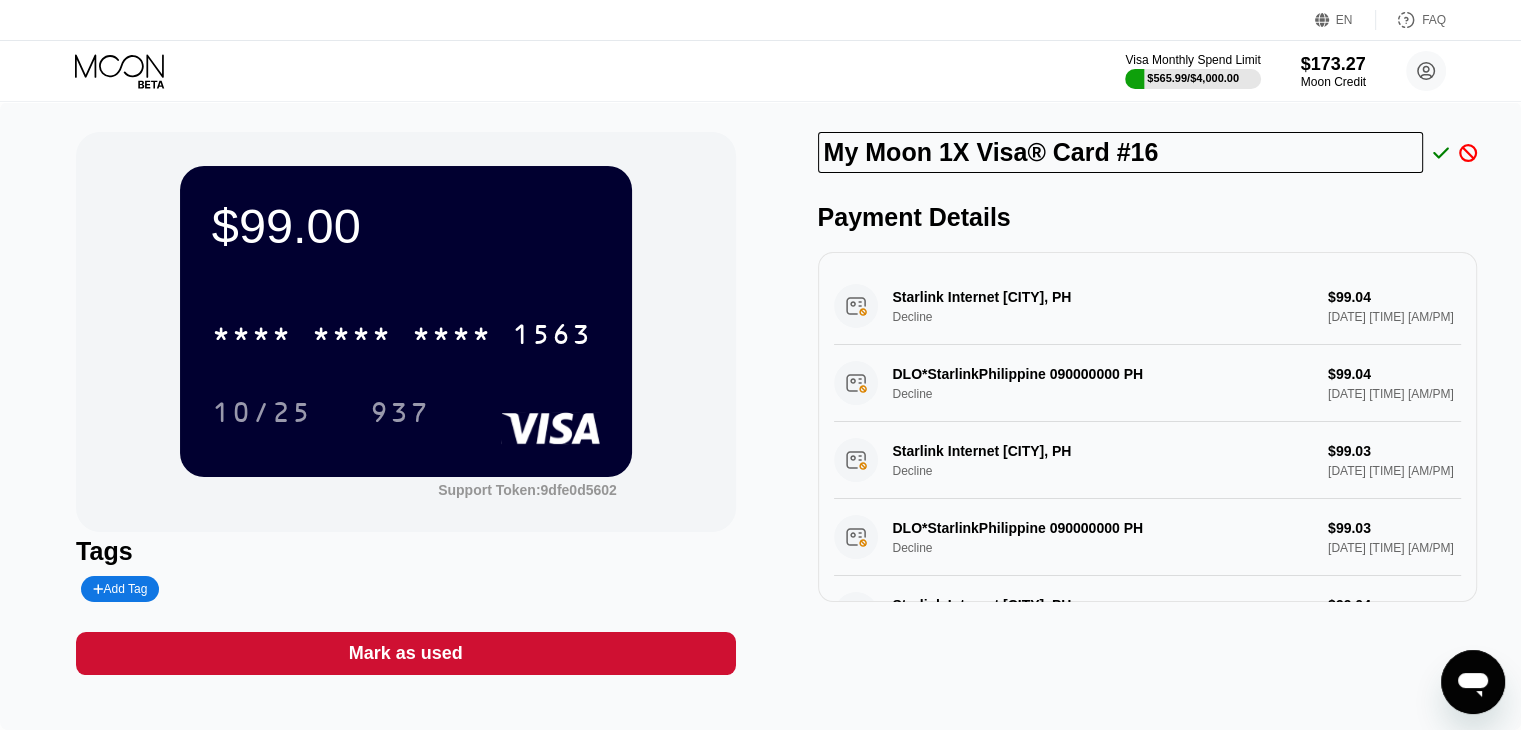 drag, startPoint x: 1196, startPoint y: 162, endPoint x: 743, endPoint y: 168, distance: 453.03973 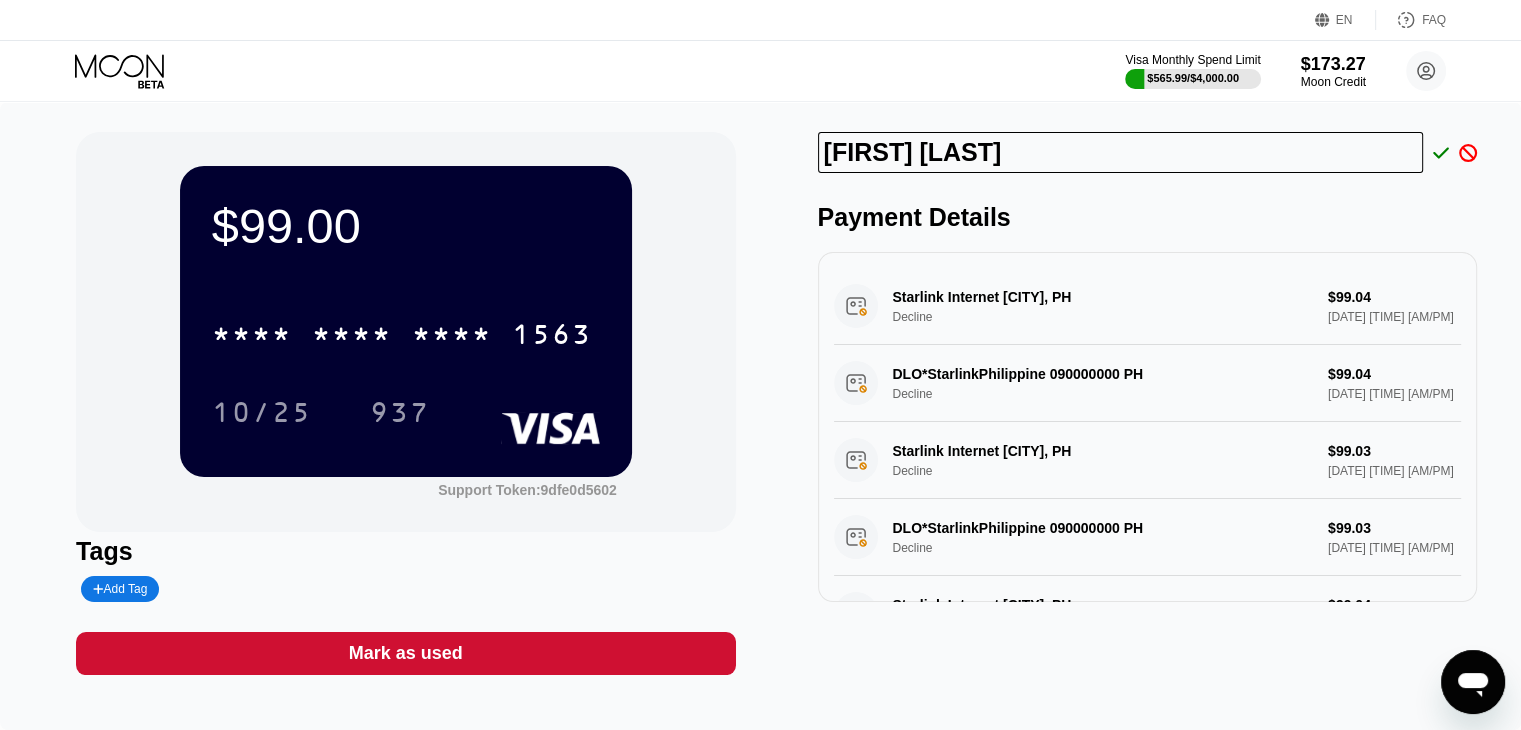type on "Ko Mgk" 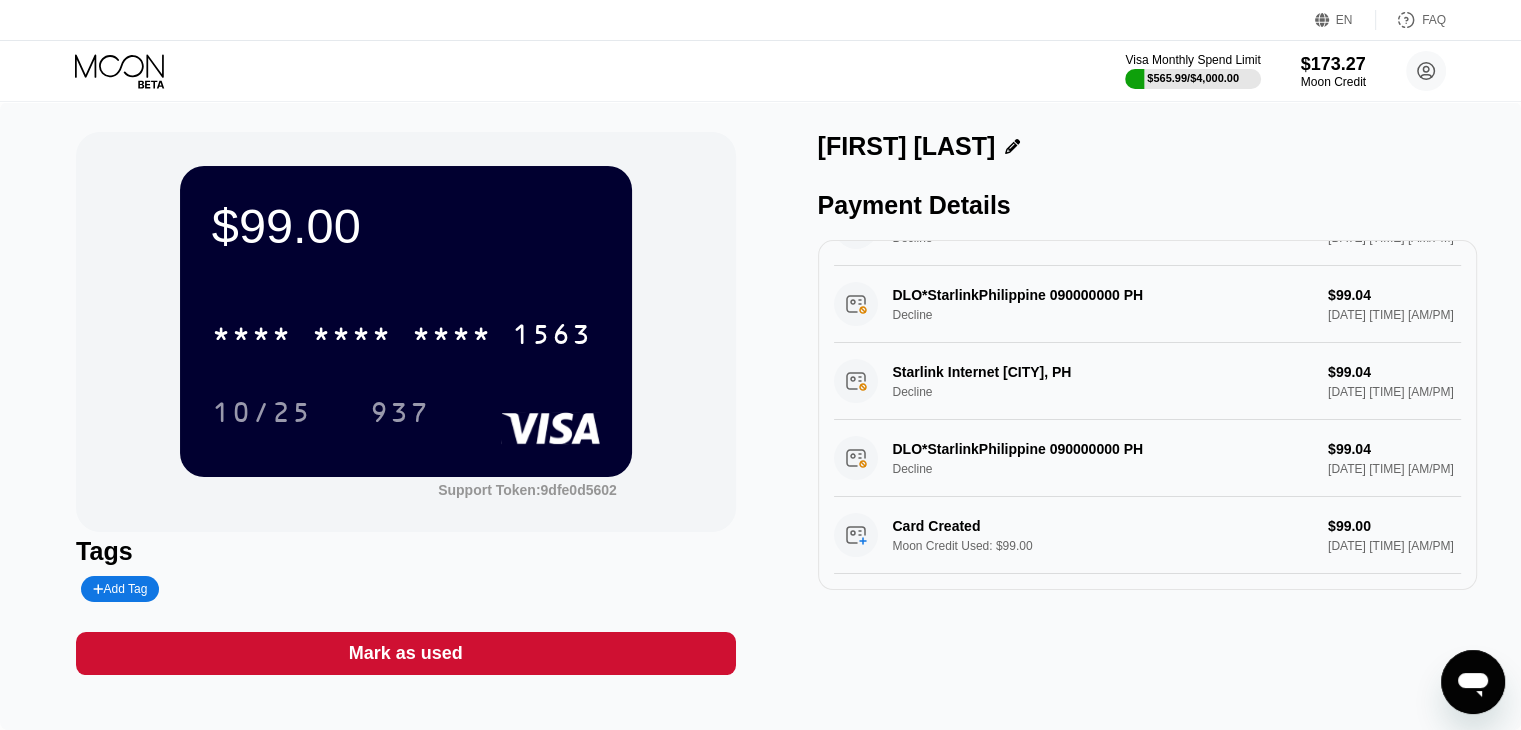 scroll, scrollTop: 388, scrollLeft: 0, axis: vertical 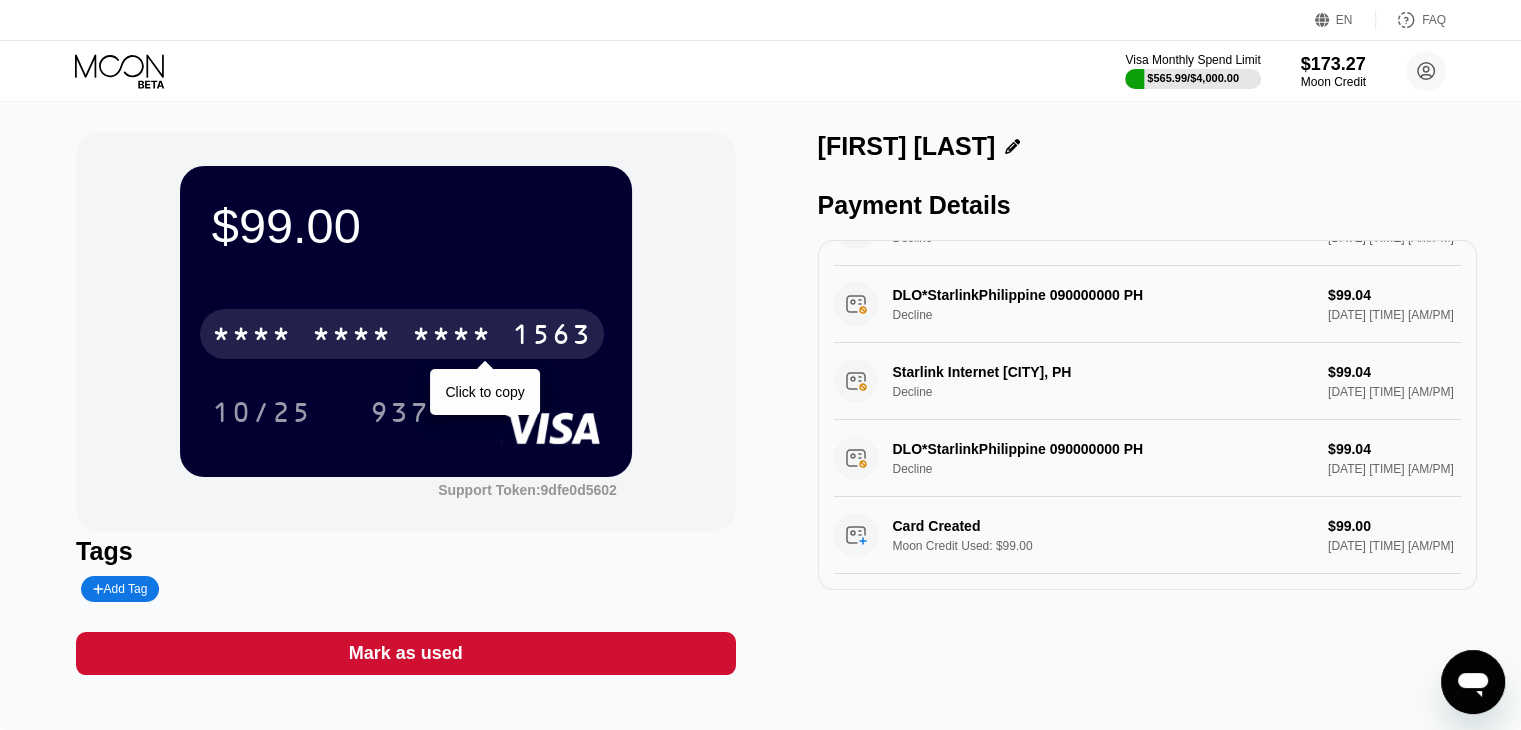 click on "1563" at bounding box center (552, 337) 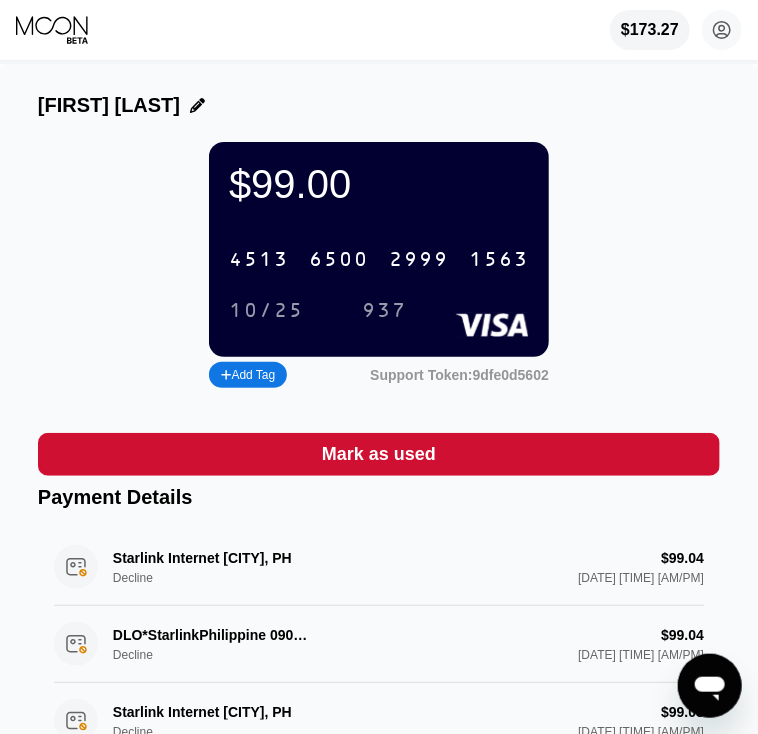 click on "10/25" at bounding box center (266, 311) 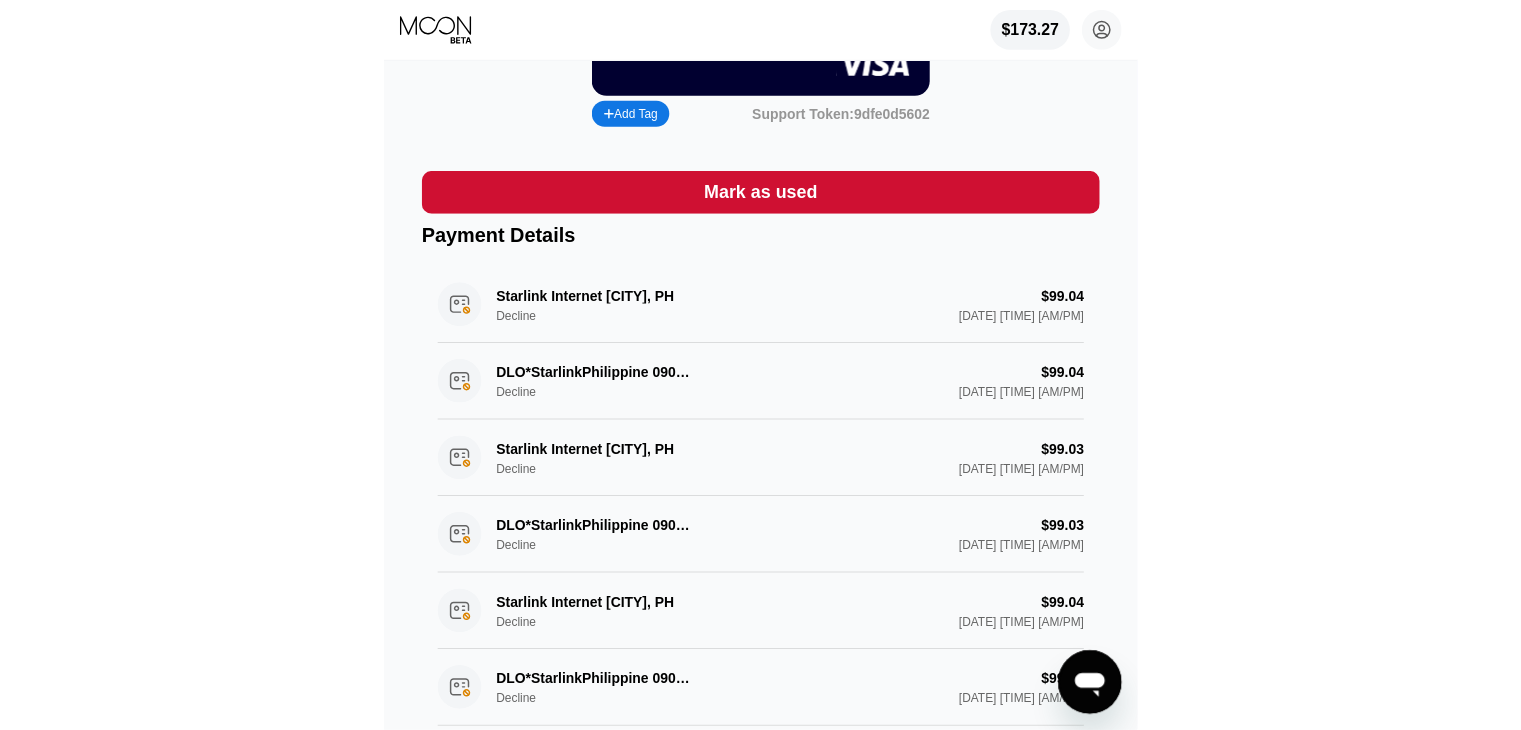 scroll, scrollTop: 0, scrollLeft: 0, axis: both 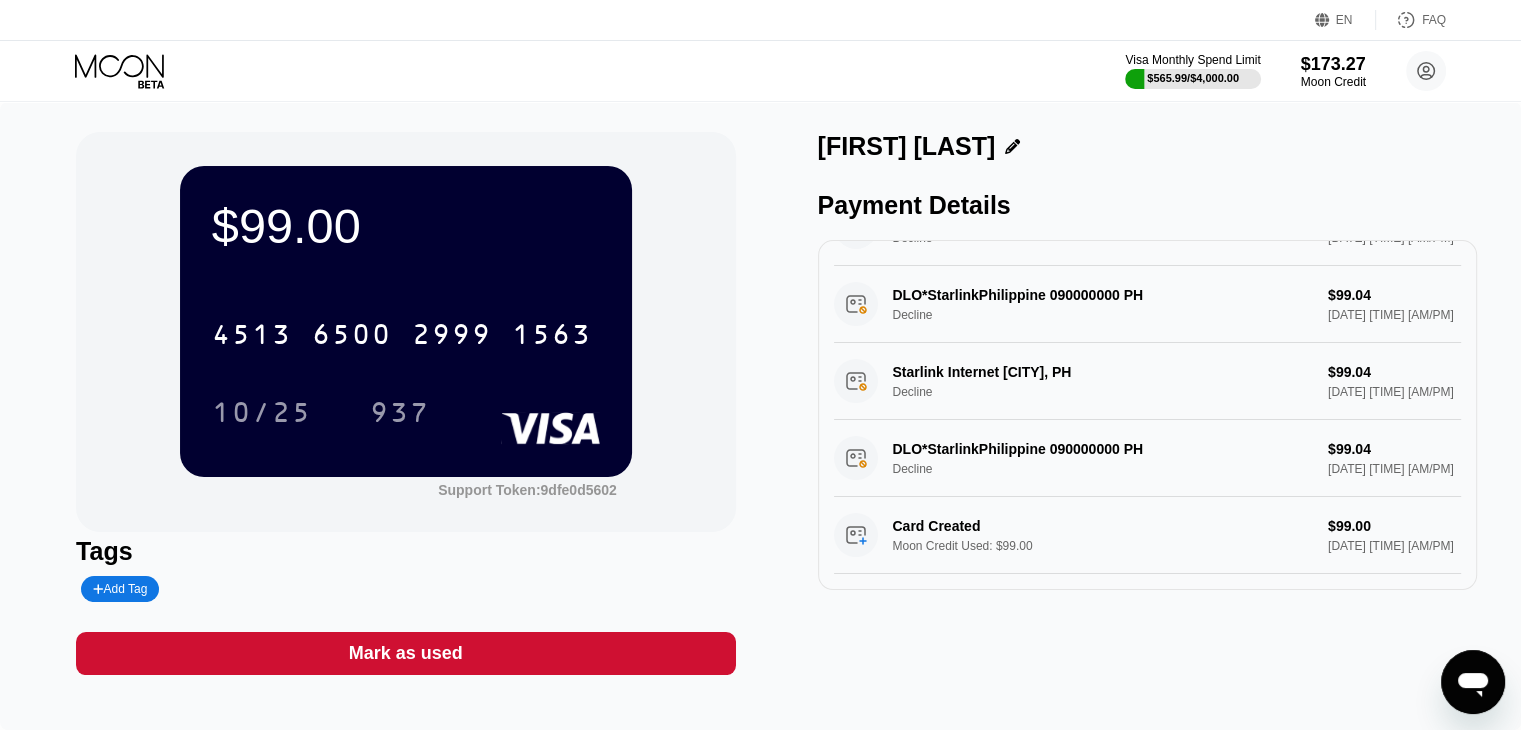 click 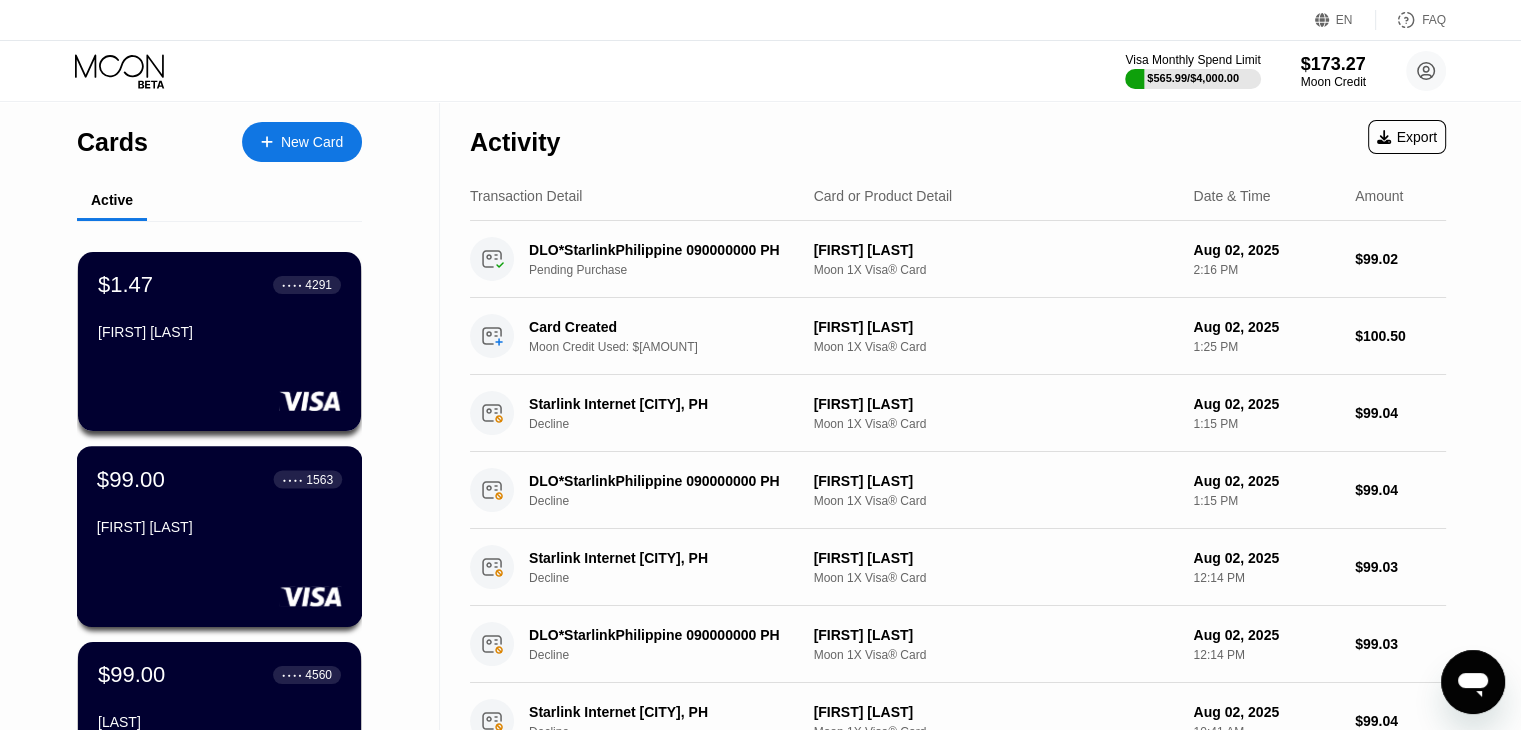 click on "Ko Mgk" at bounding box center (219, 527) 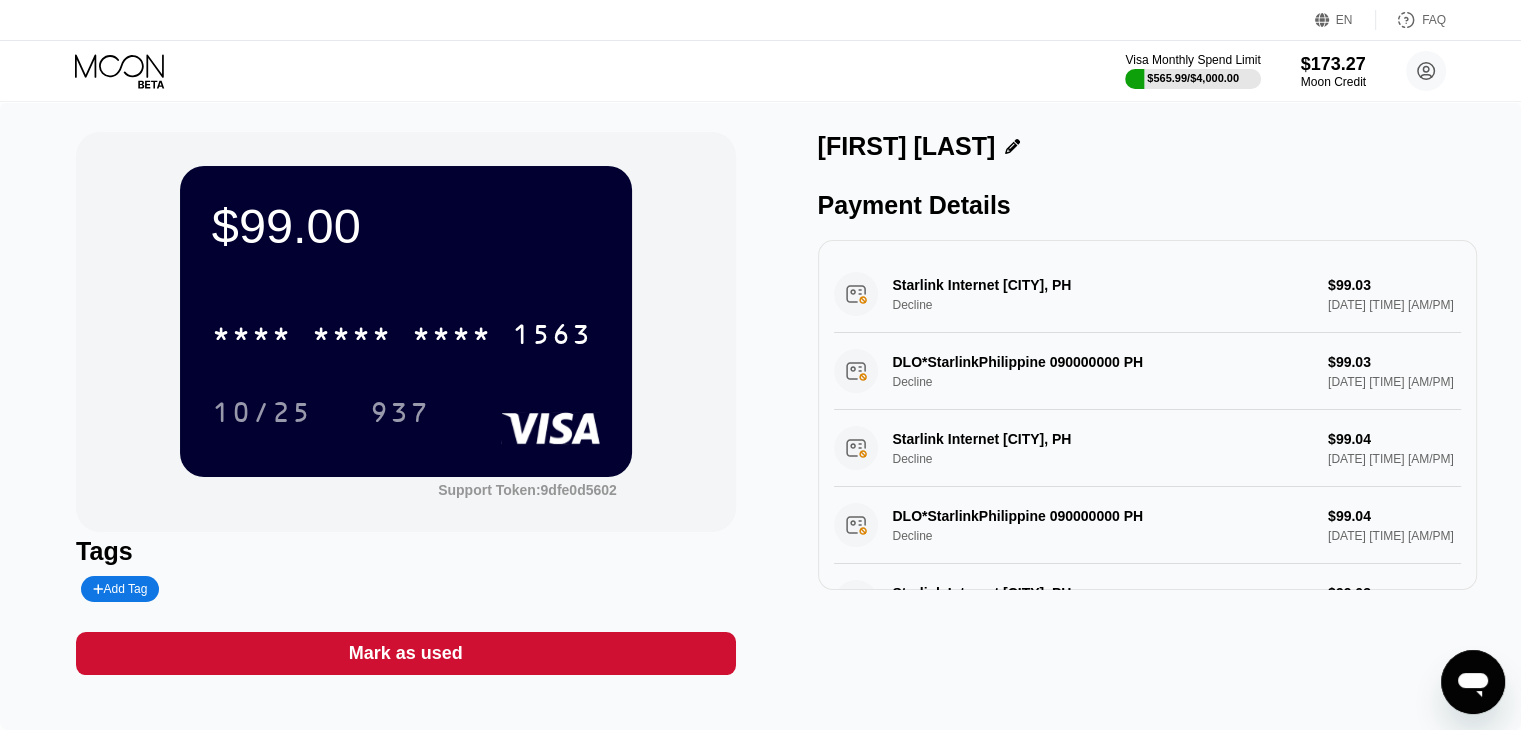 click 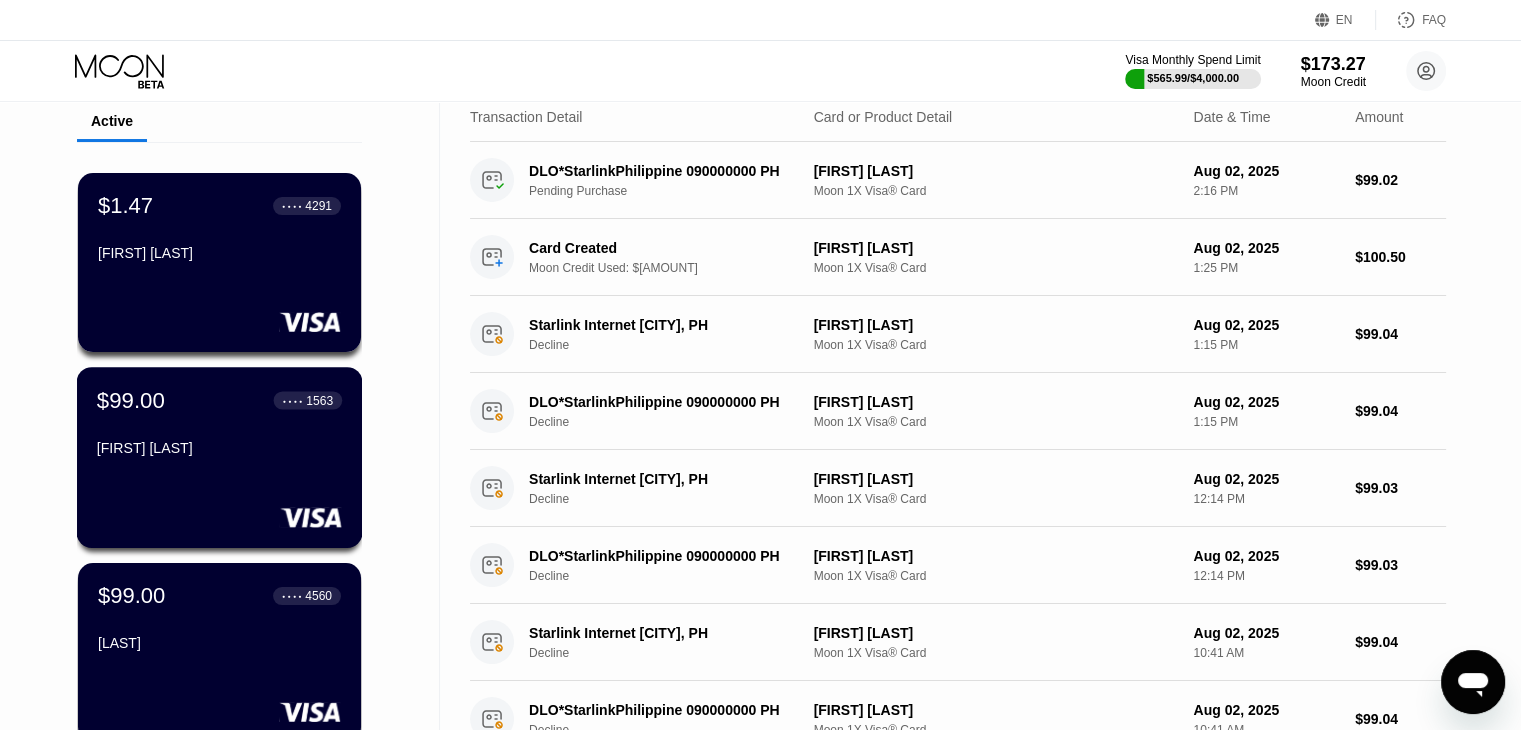 scroll, scrollTop: 100, scrollLeft: 0, axis: vertical 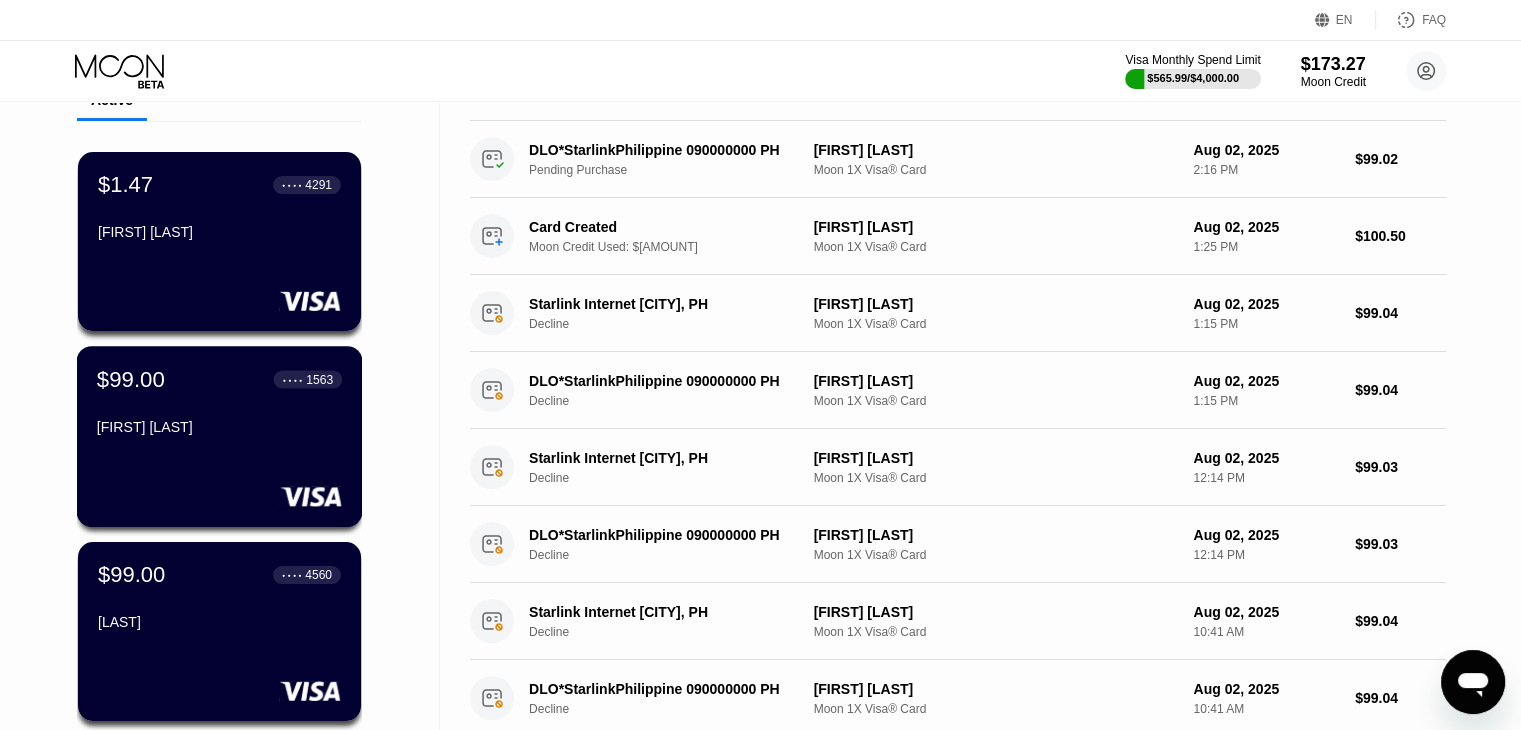 click on "Ko Mgk" at bounding box center [219, 427] 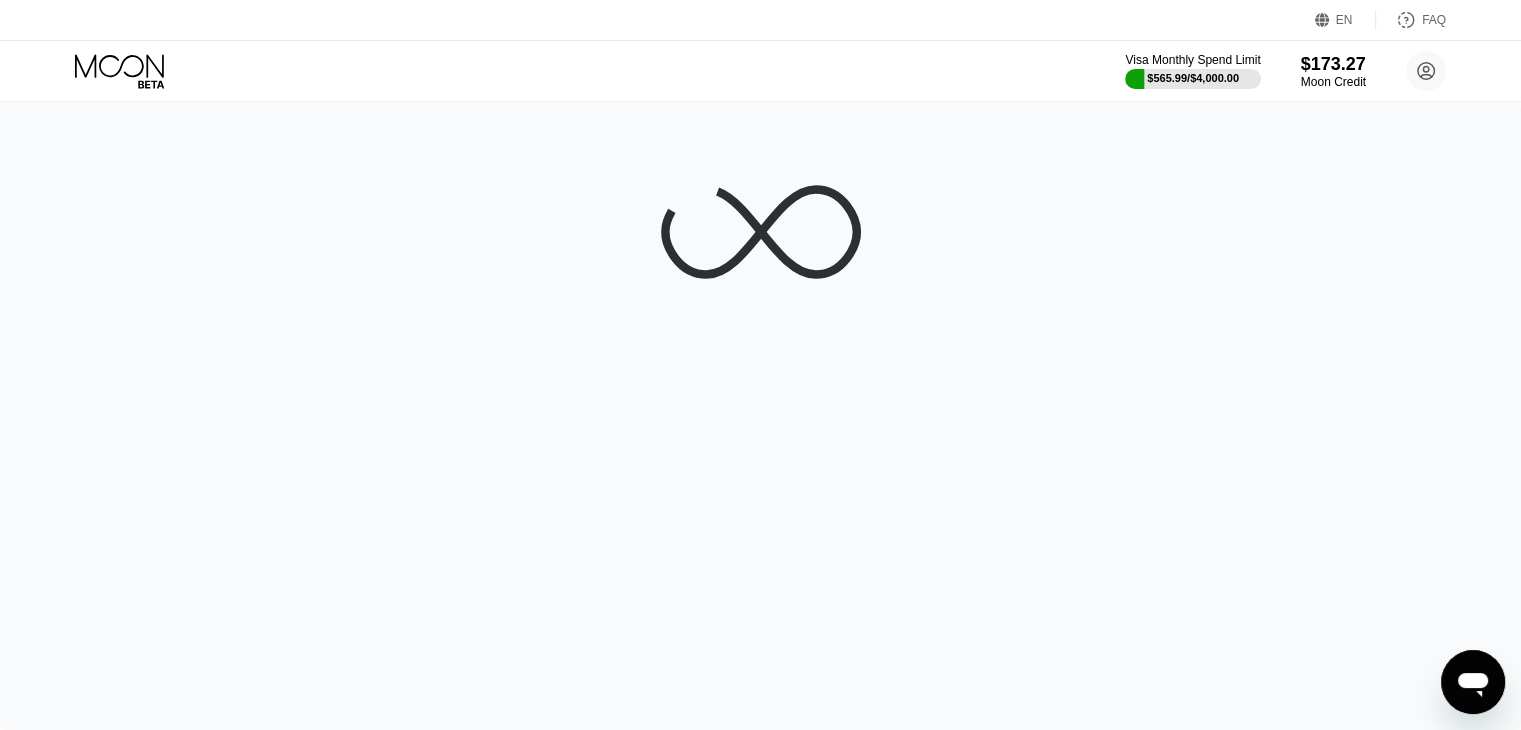scroll, scrollTop: 0, scrollLeft: 0, axis: both 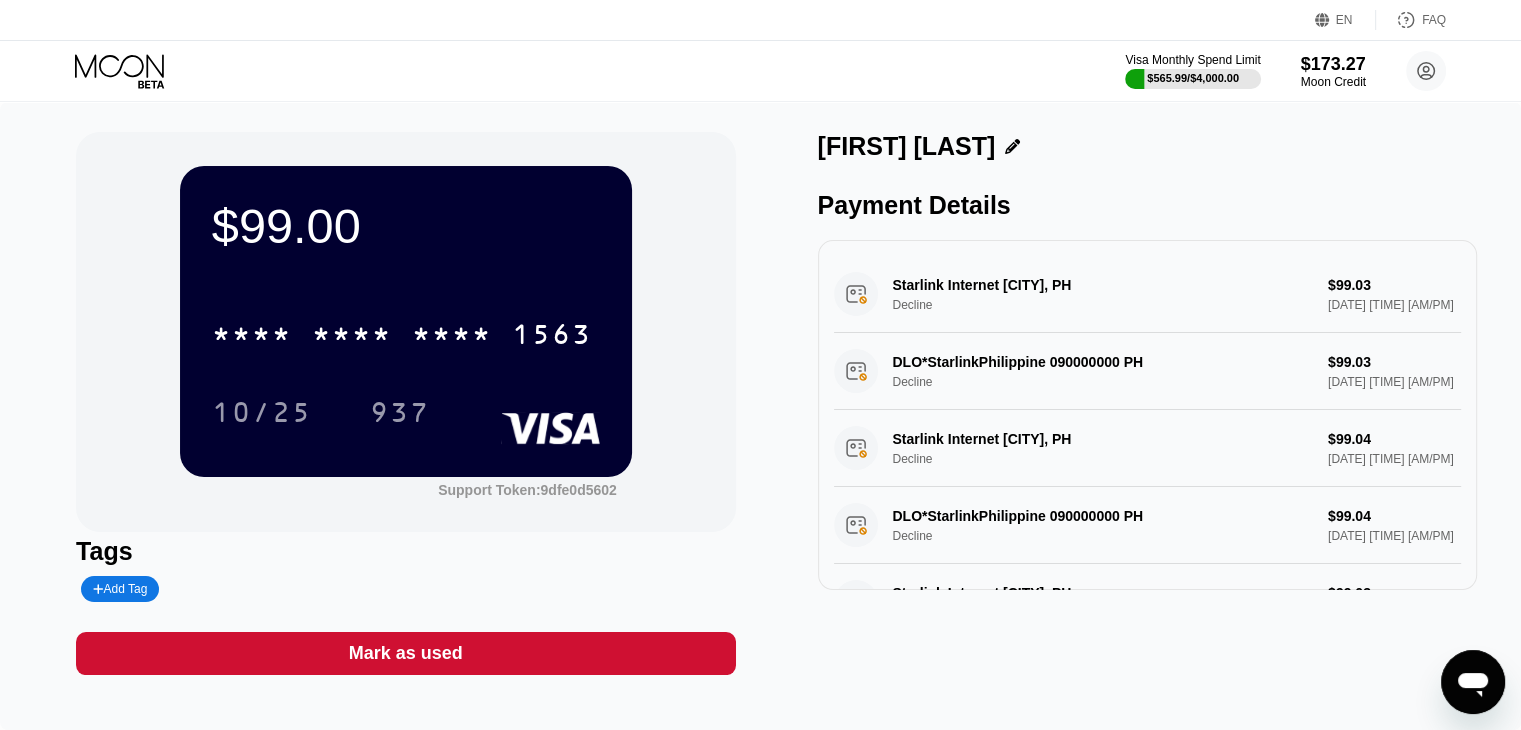 click at bounding box center (1007, 146) 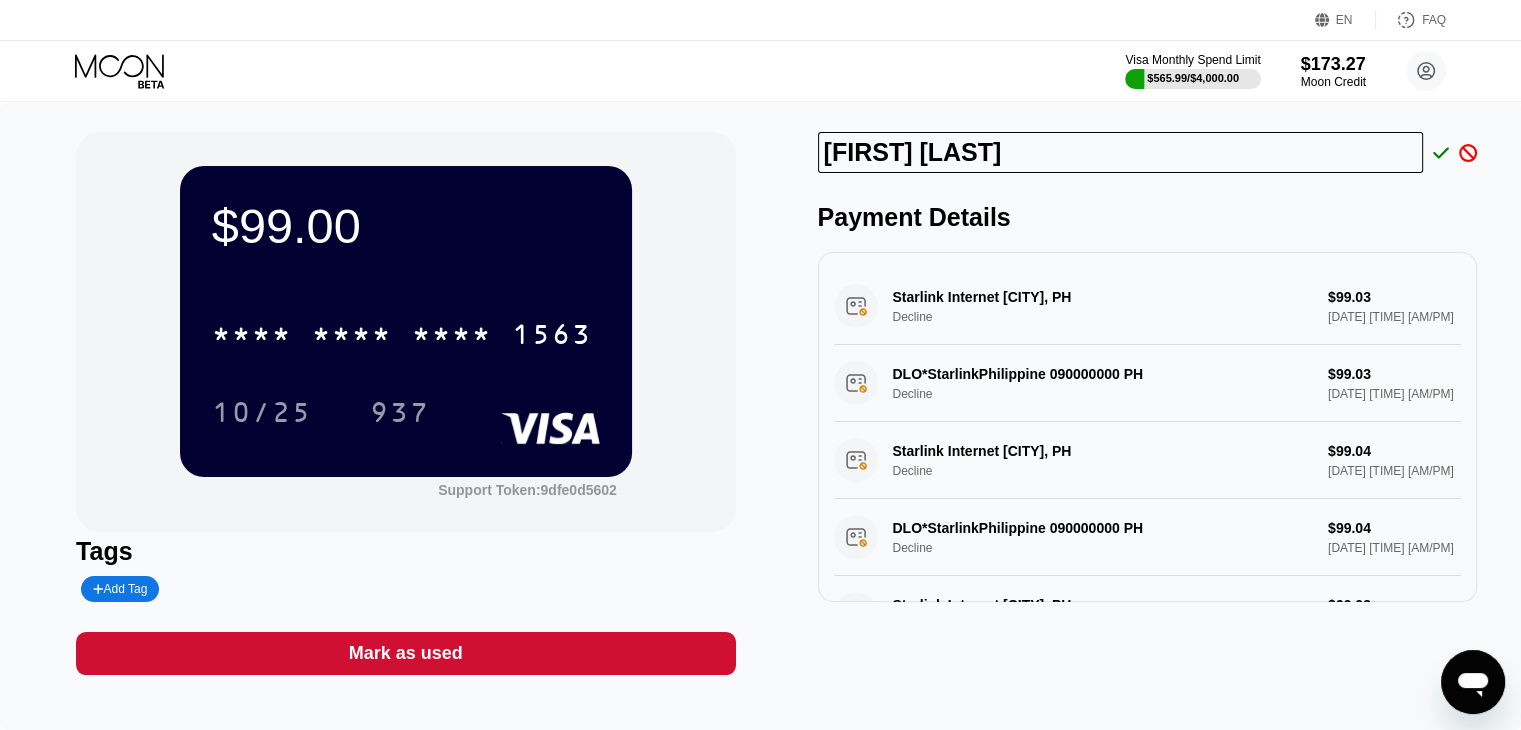 drag, startPoint x: 970, startPoint y: 166, endPoint x: 790, endPoint y: 153, distance: 180.46883 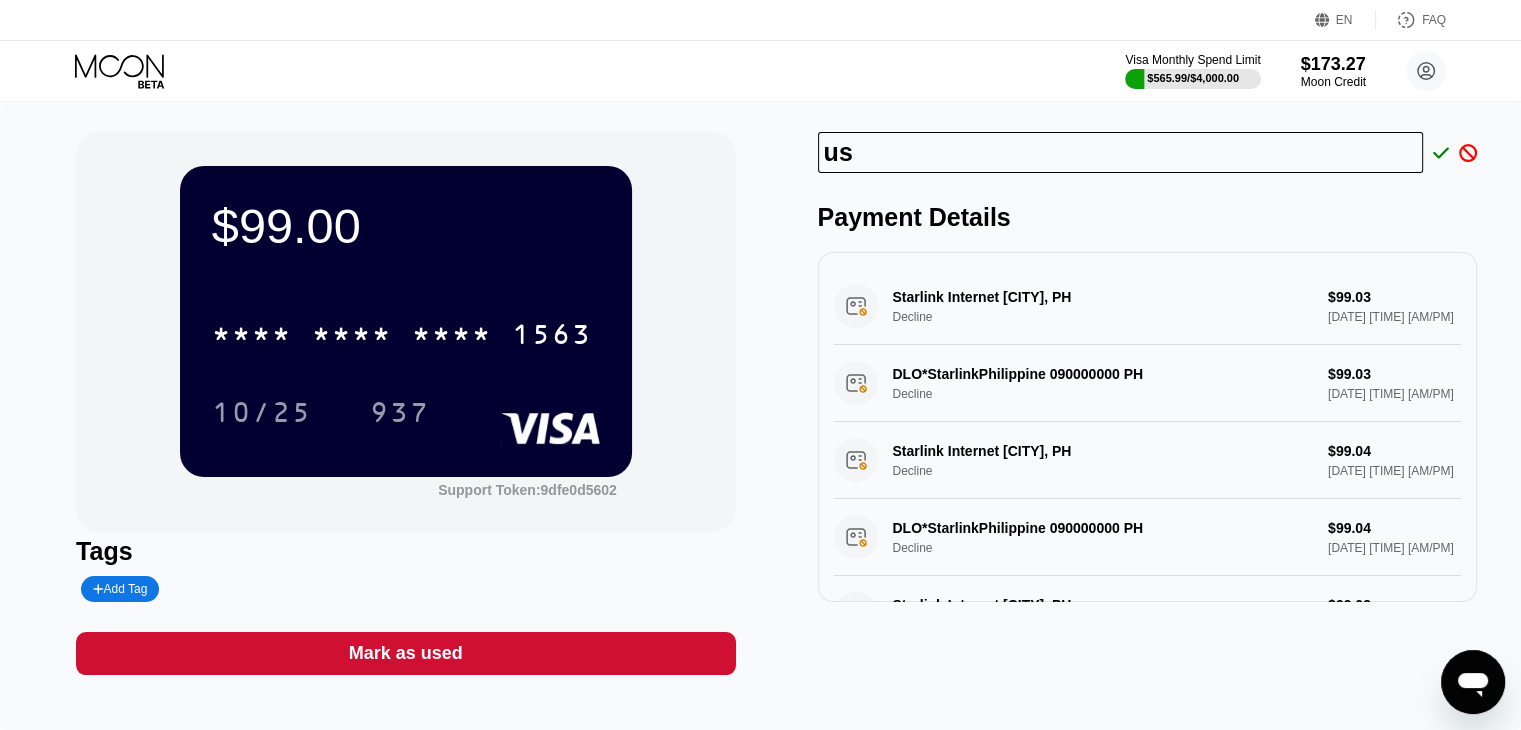 type on "u" 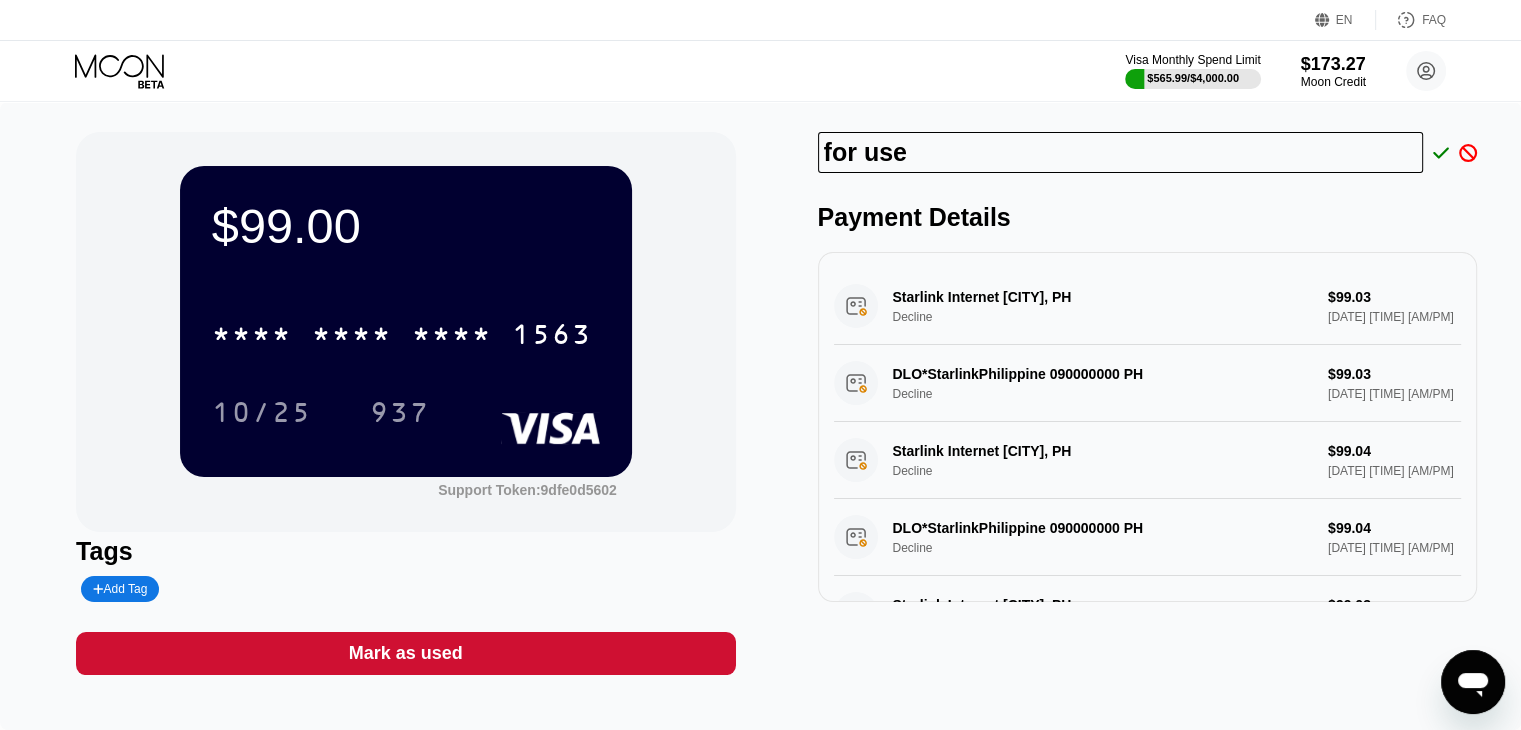 type on "for use" 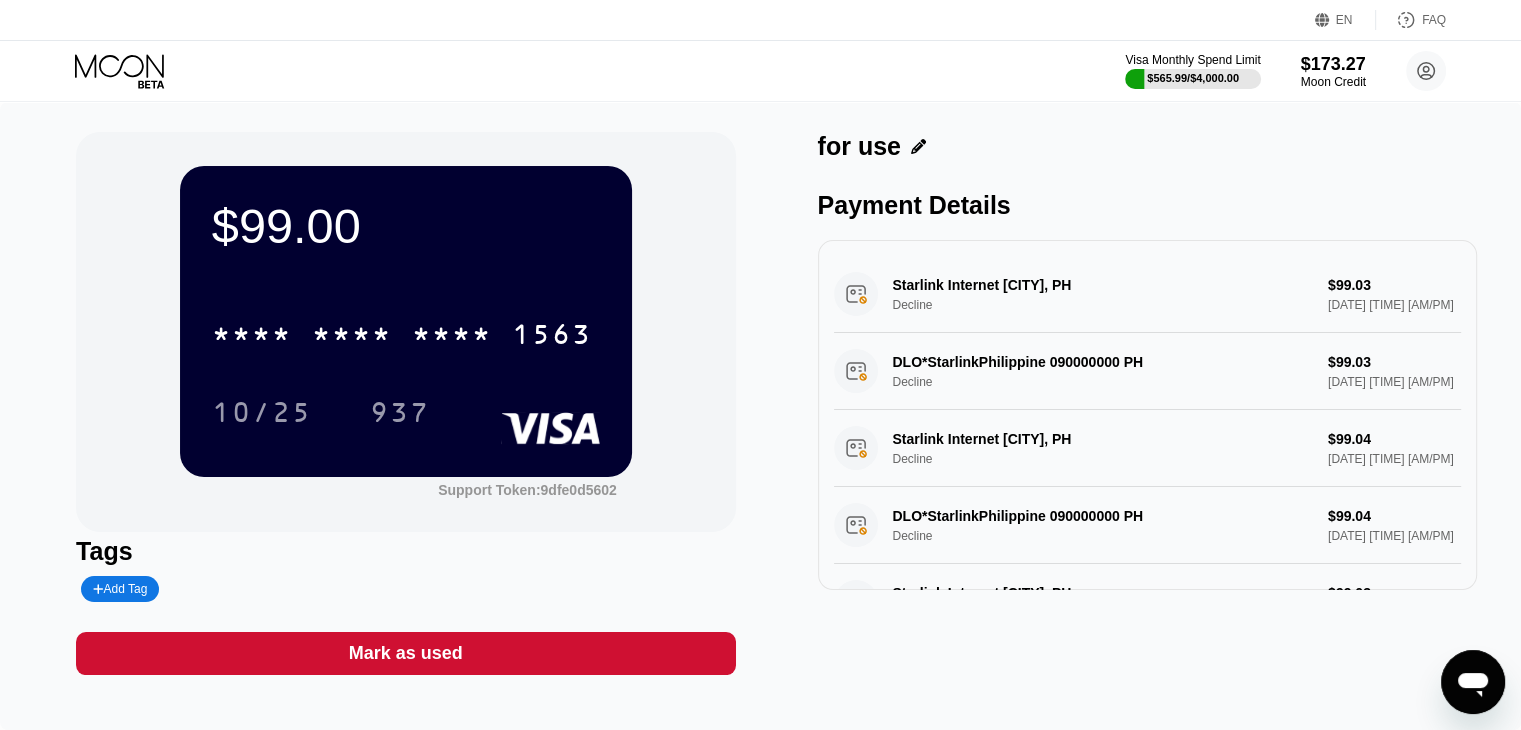 click 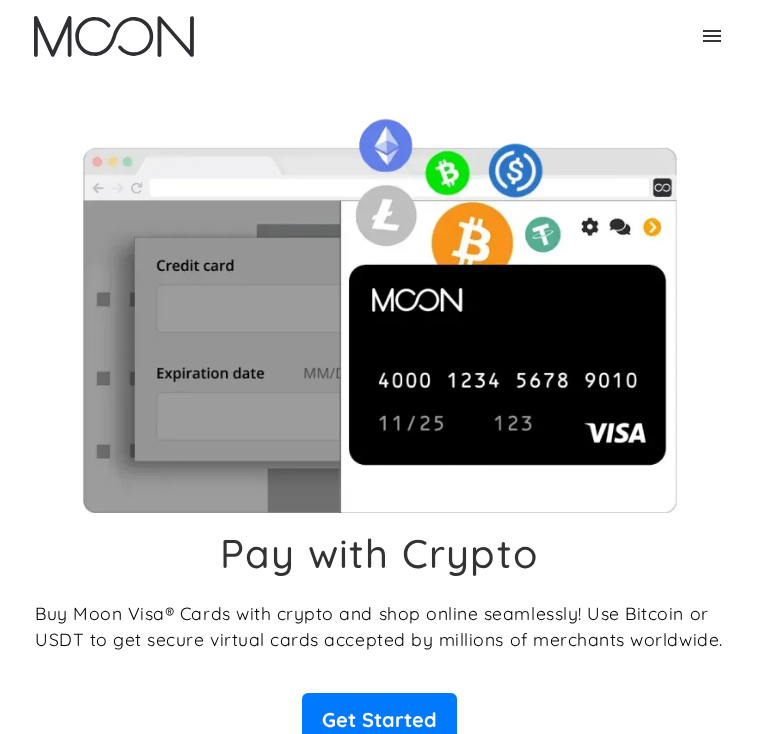 scroll, scrollTop: 0, scrollLeft: 0, axis: both 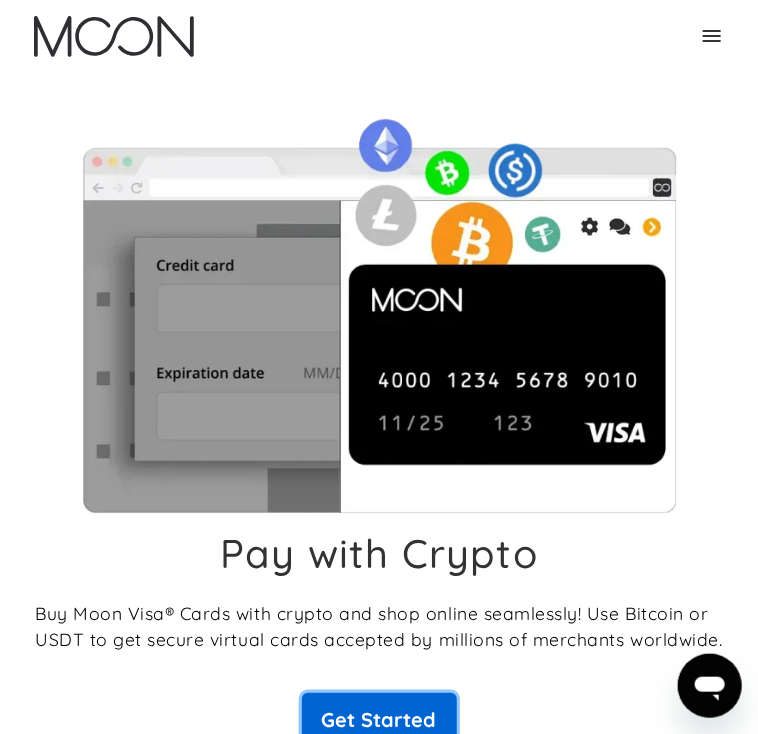 click on "Get Started" at bounding box center (379, 720) 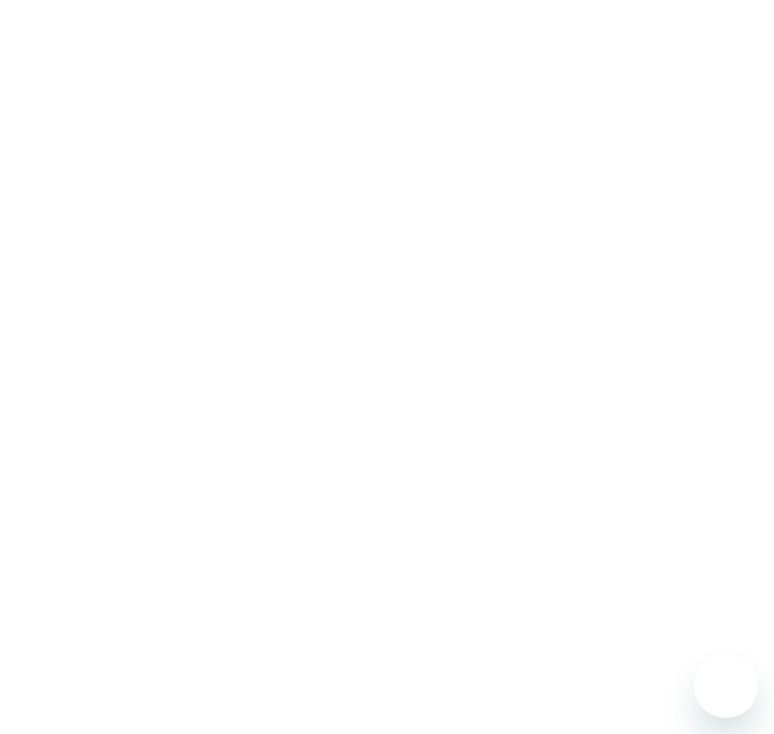 scroll, scrollTop: 0, scrollLeft: 0, axis: both 